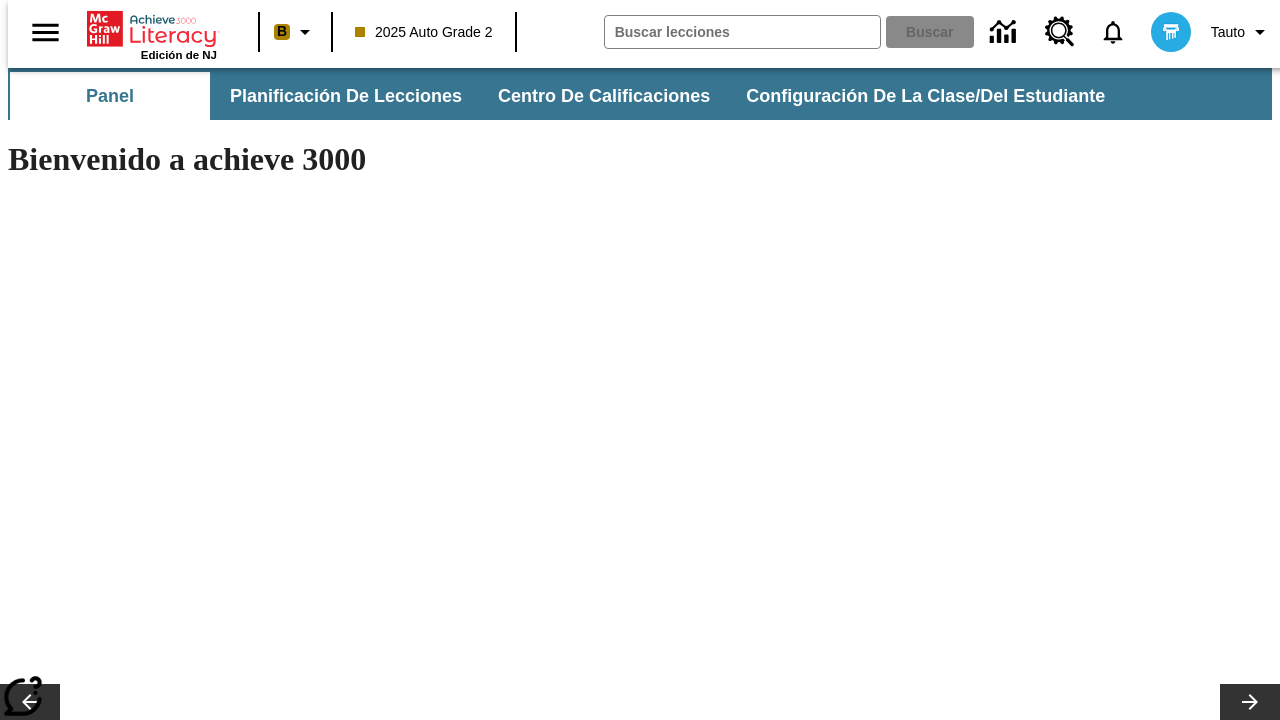 scroll, scrollTop: 0, scrollLeft: 0, axis: both 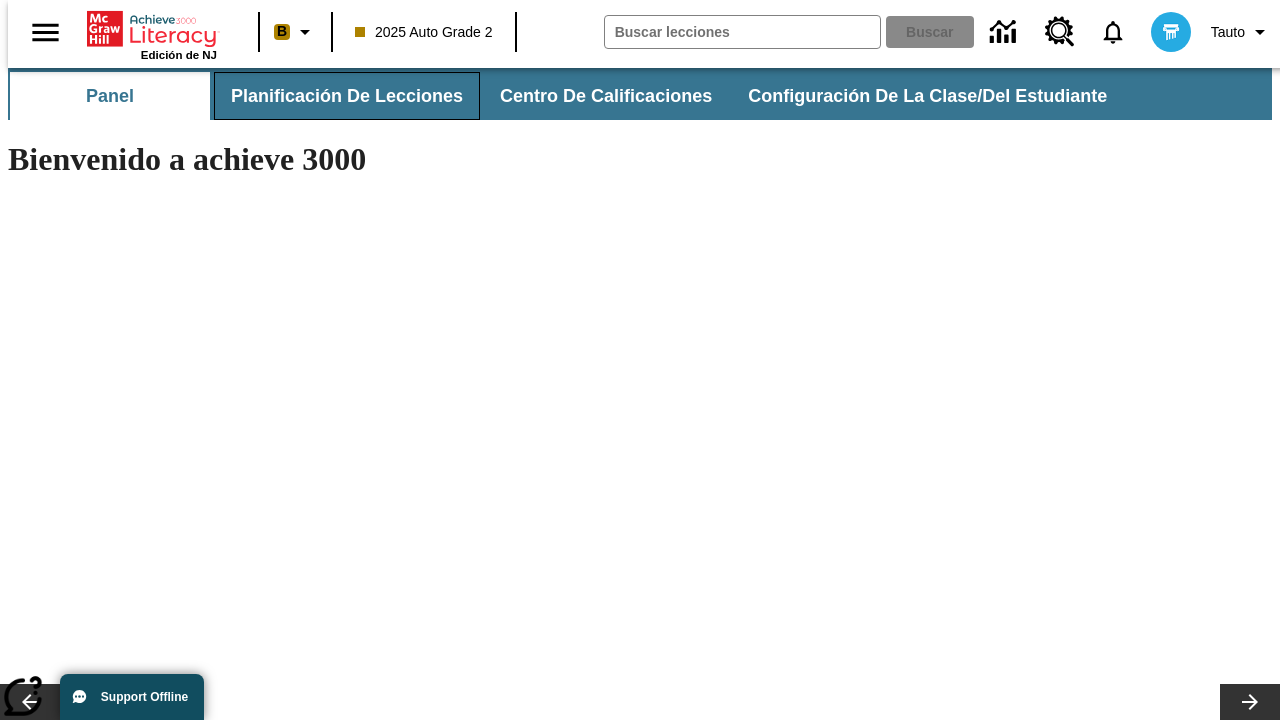 click on "Planificación de lecciones" at bounding box center (347, 96) 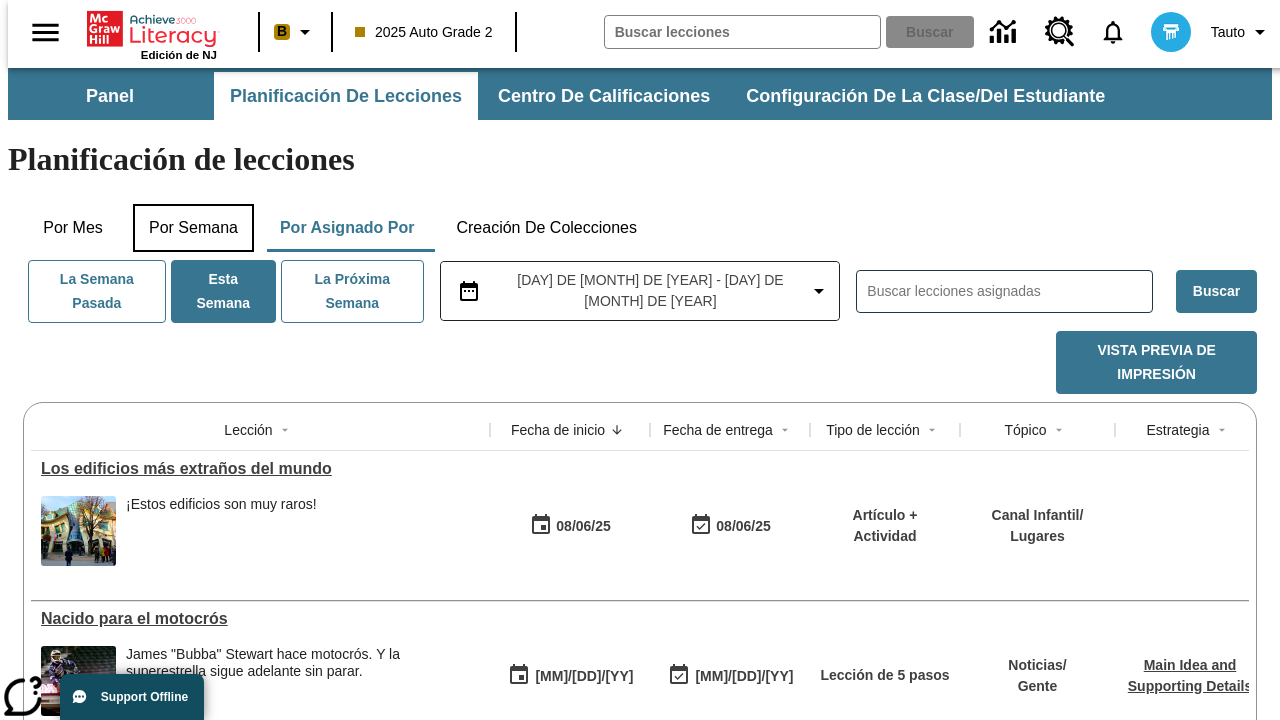click on "Por semana" at bounding box center (193, 228) 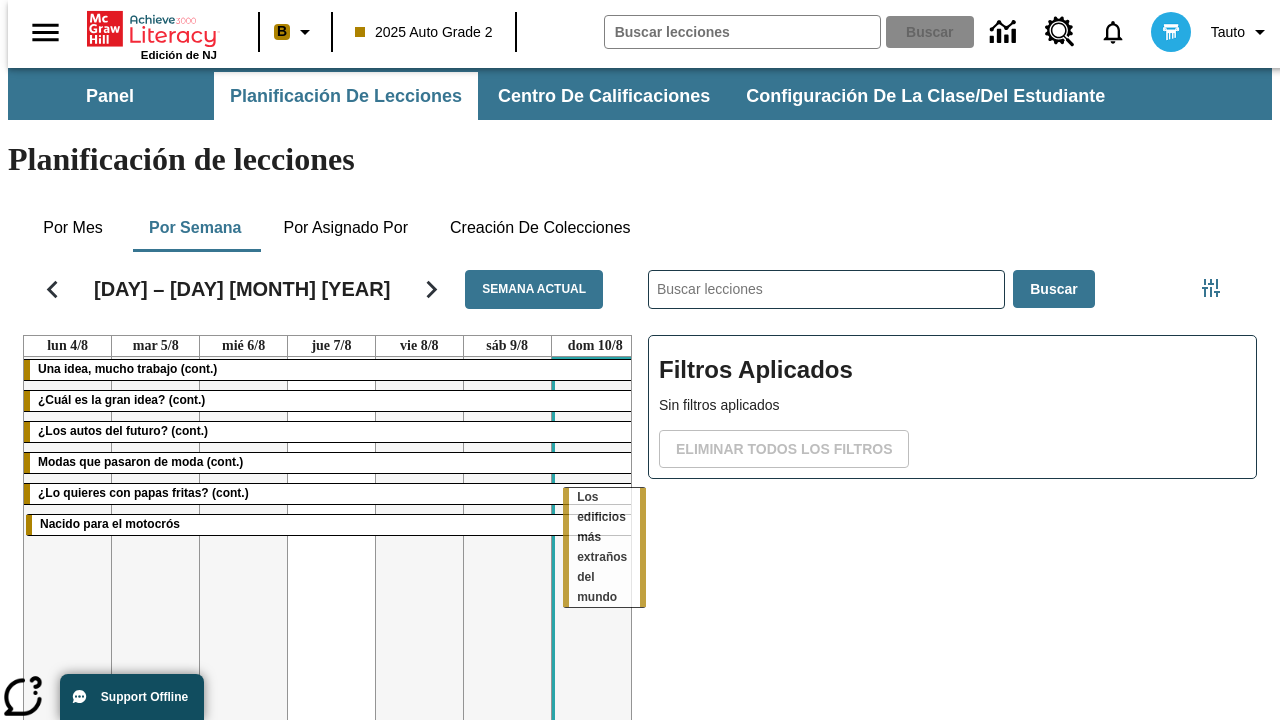 drag, startPoint x: 218, startPoint y: 480, endPoint x: 587, endPoint y: 497, distance: 369.3914 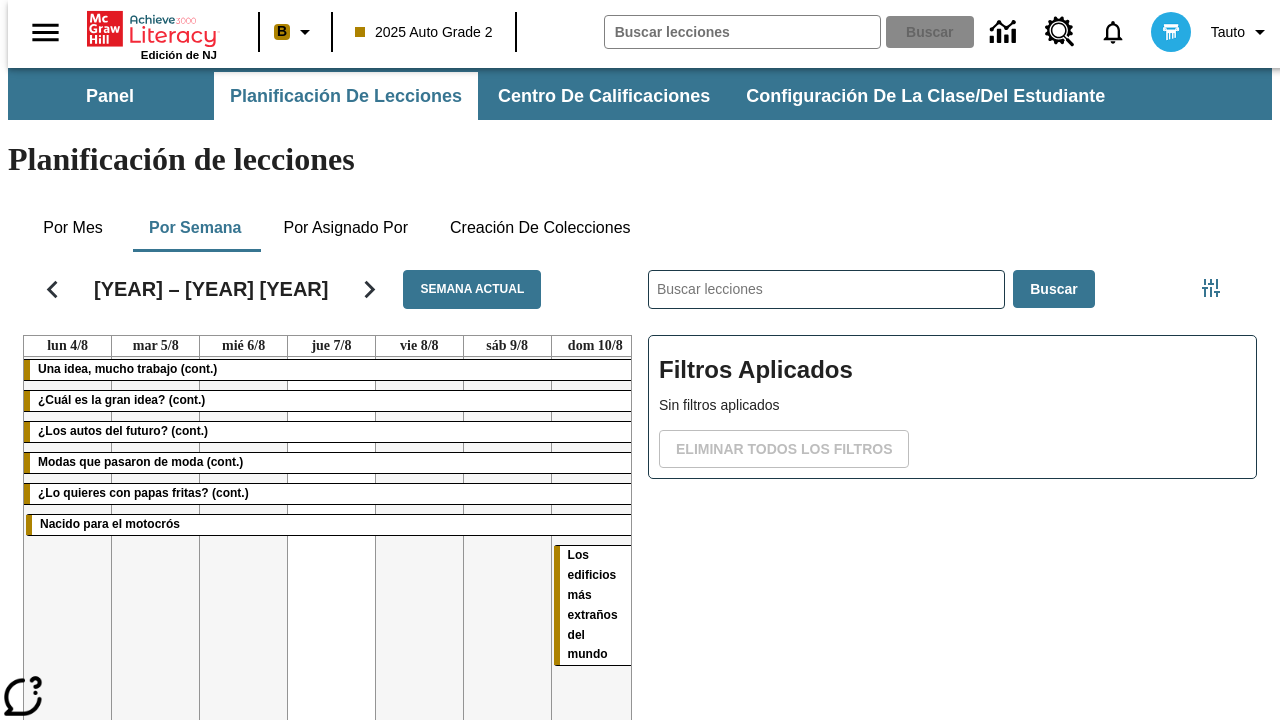 scroll, scrollTop: 0, scrollLeft: 0, axis: both 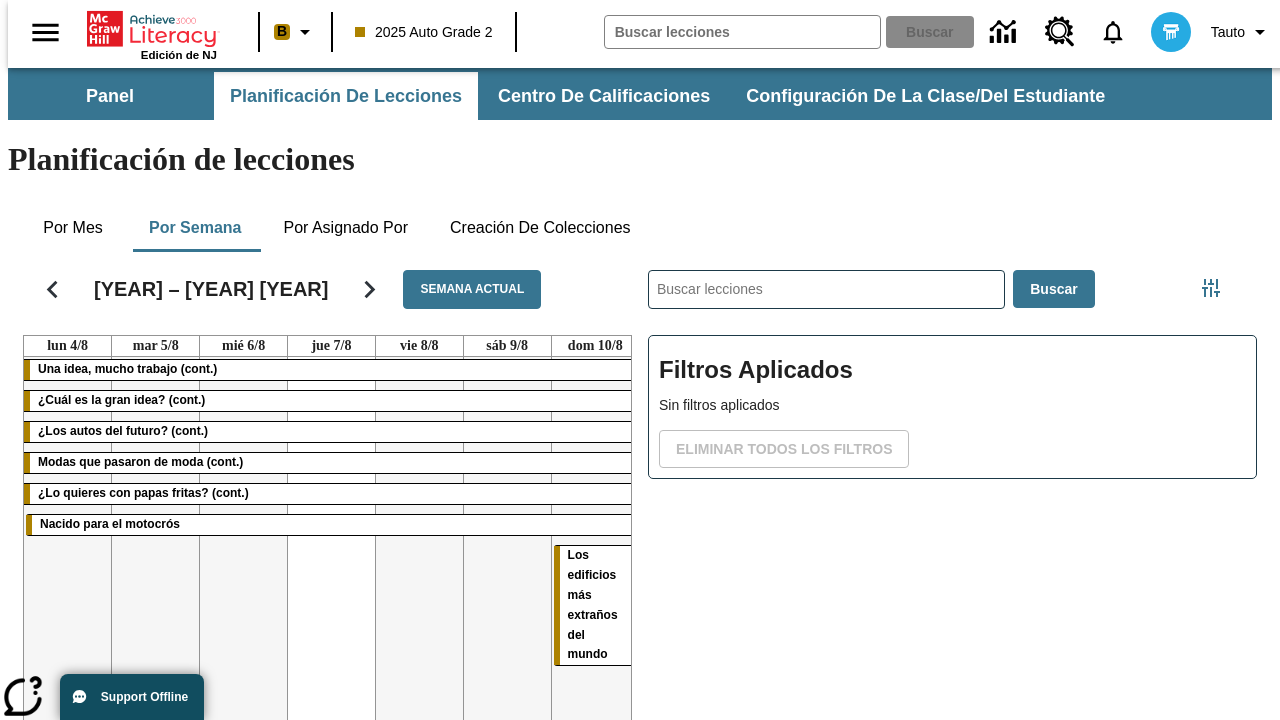 click on "Los edificios más extraños del mundo" at bounding box center (593, 605) 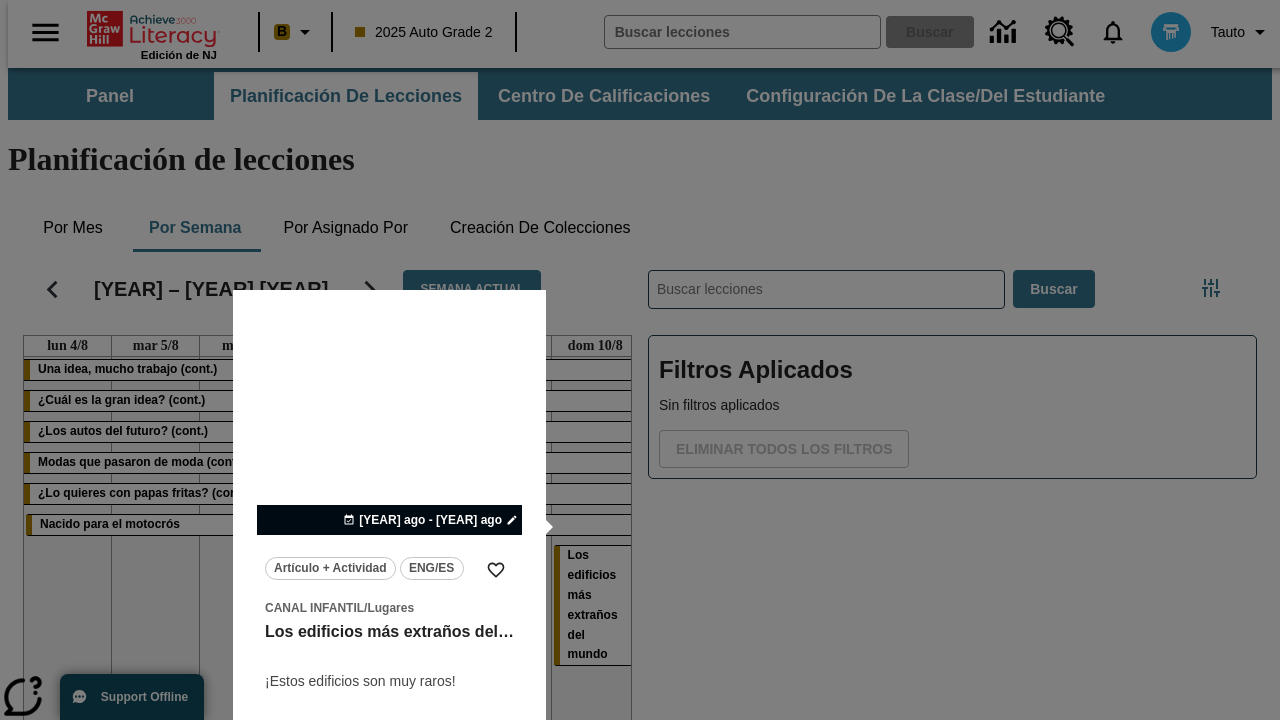 scroll, scrollTop: 125, scrollLeft: 0, axis: vertical 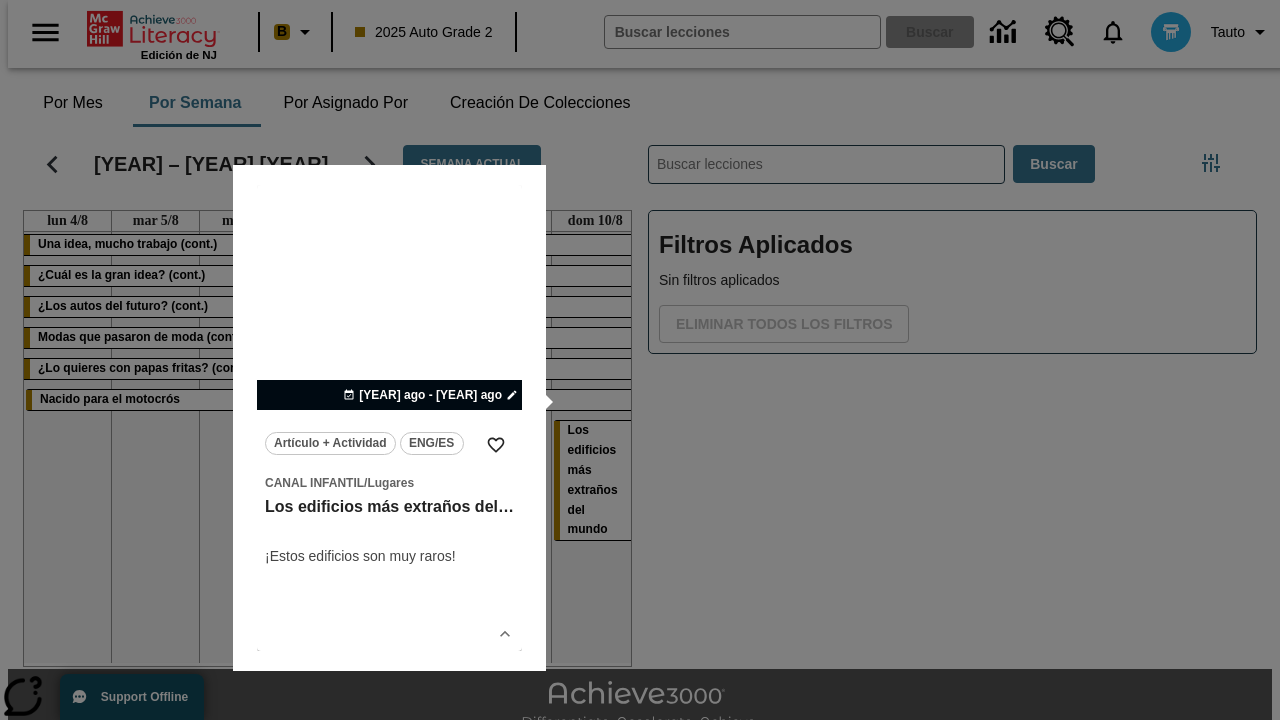 type 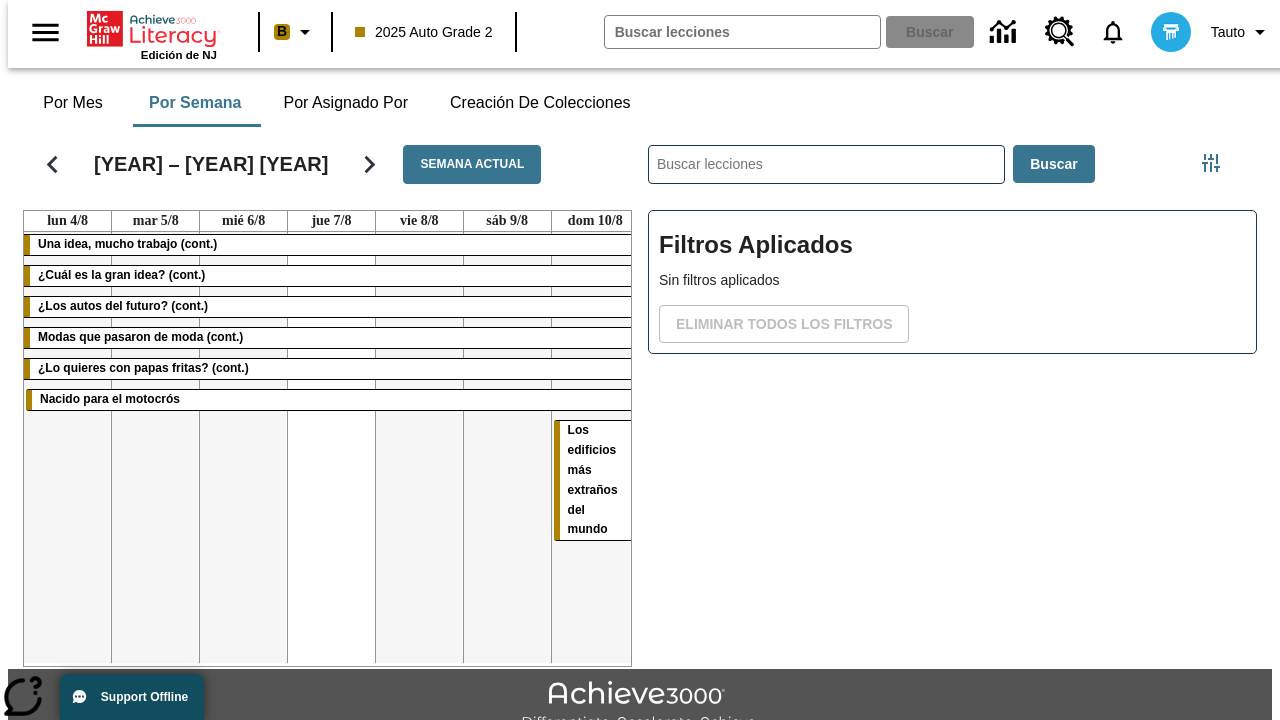 scroll, scrollTop: 0, scrollLeft: 0, axis: both 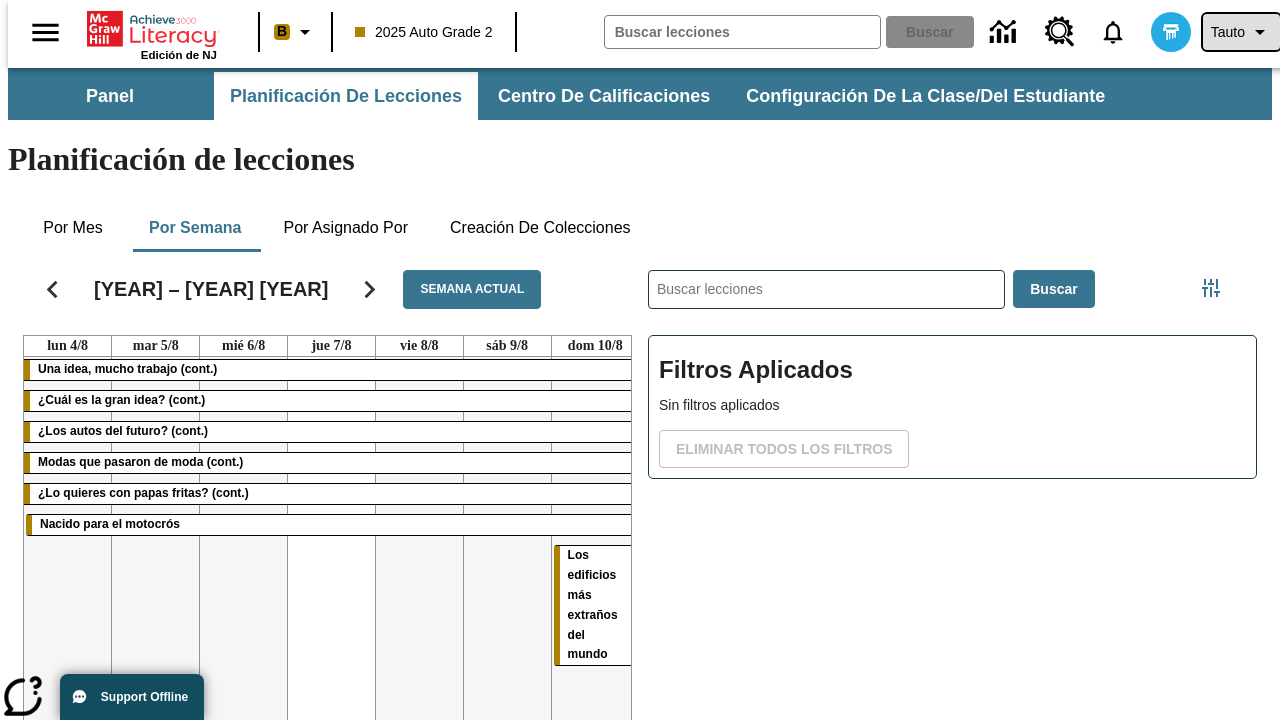 click on "Tauto" at bounding box center (1228, 32) 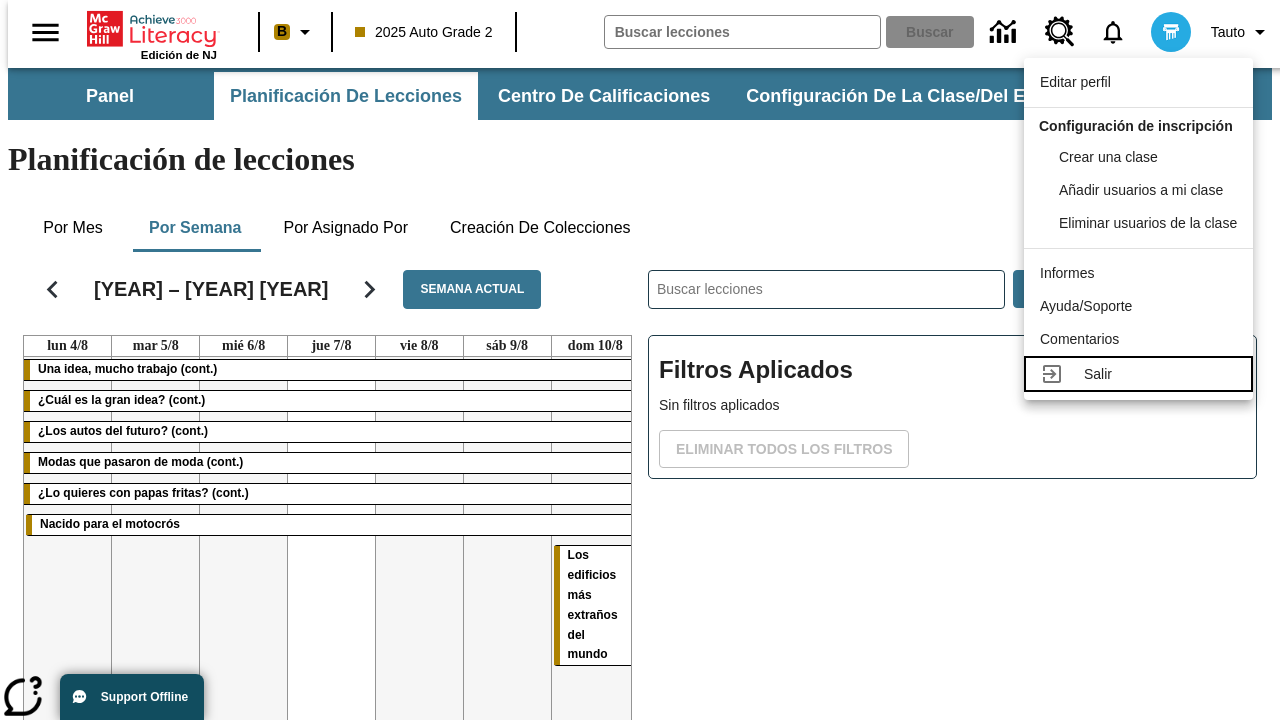 click on "Salir" at bounding box center [1160, 374] 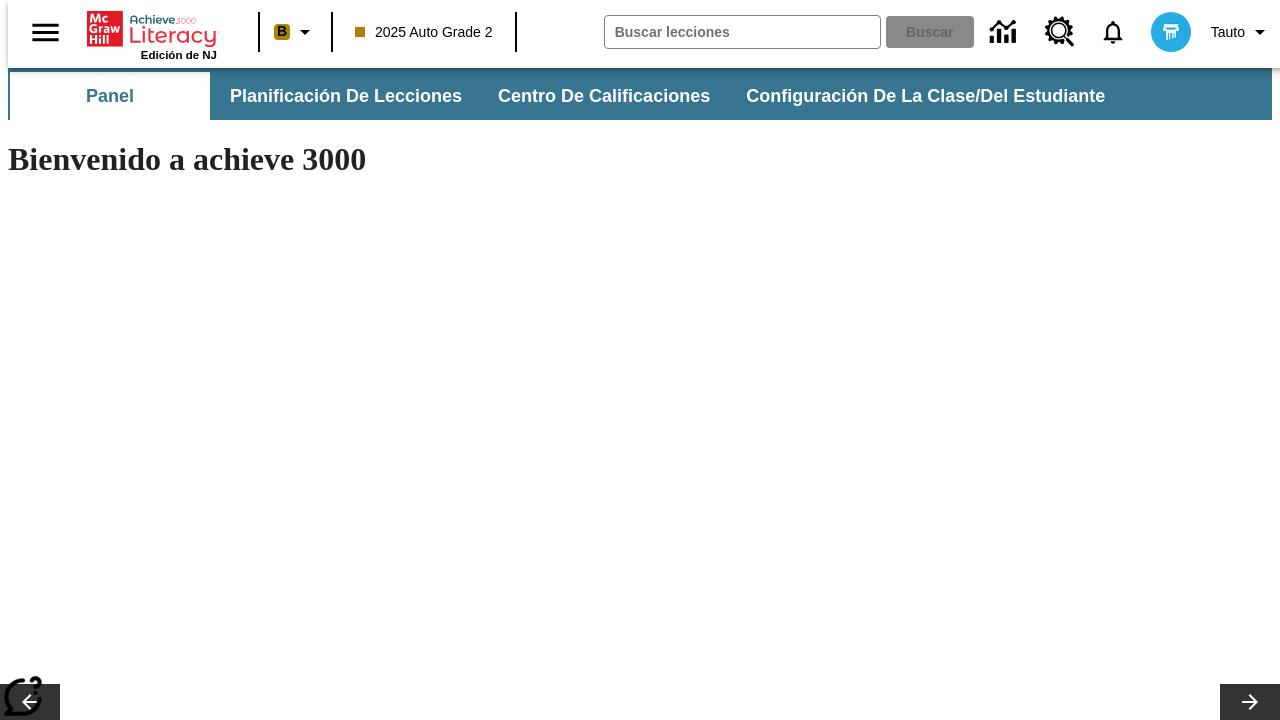 scroll, scrollTop: 0, scrollLeft: 0, axis: both 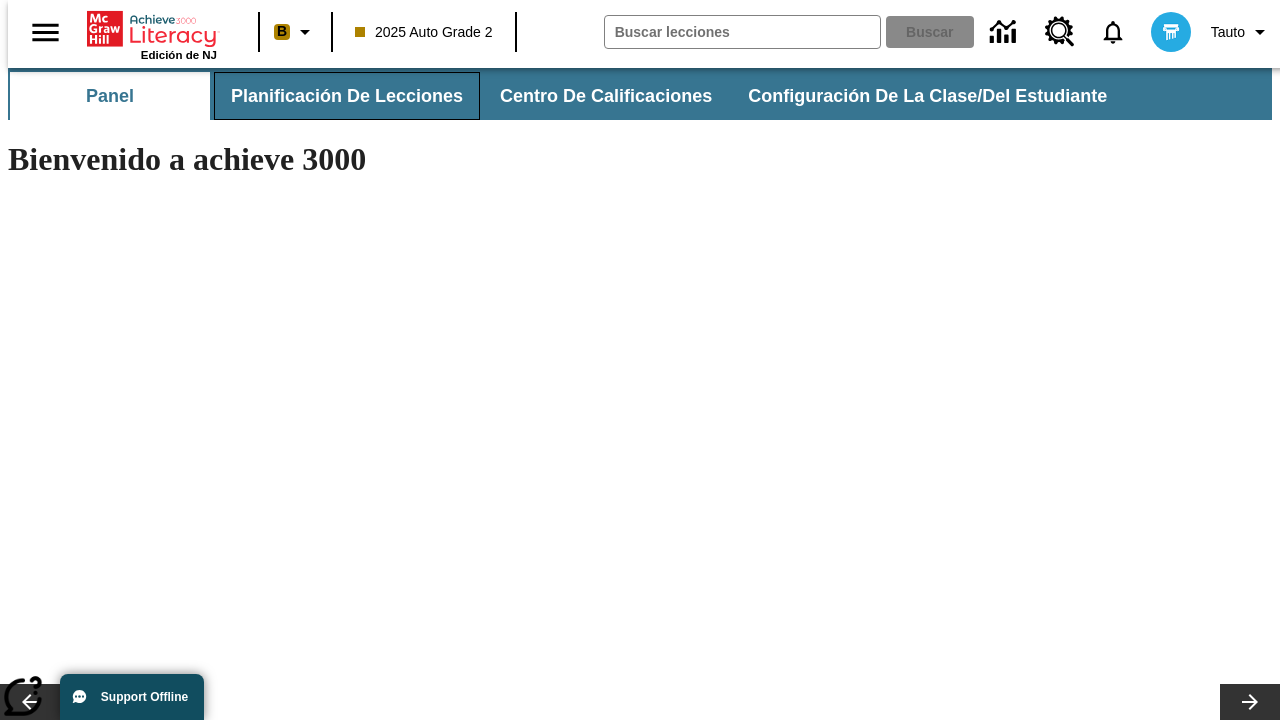 click on "Planificación de lecciones" at bounding box center (347, 96) 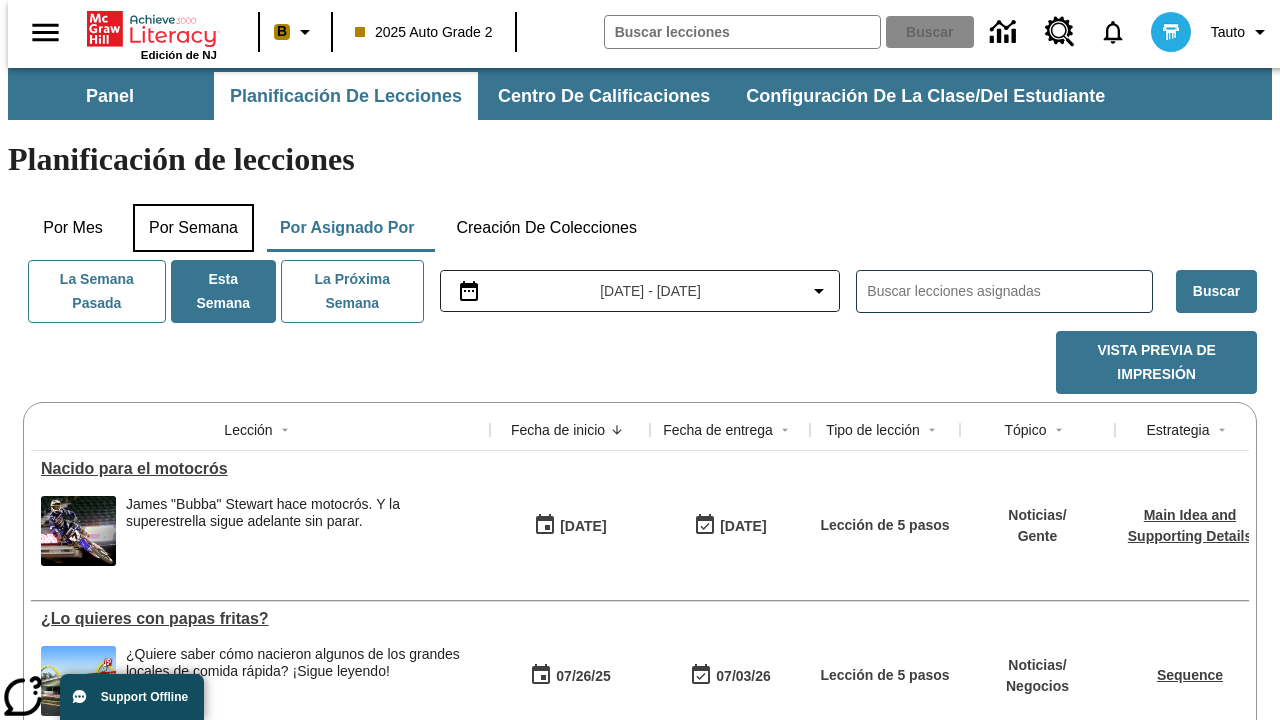 click on "Por semana" at bounding box center [193, 228] 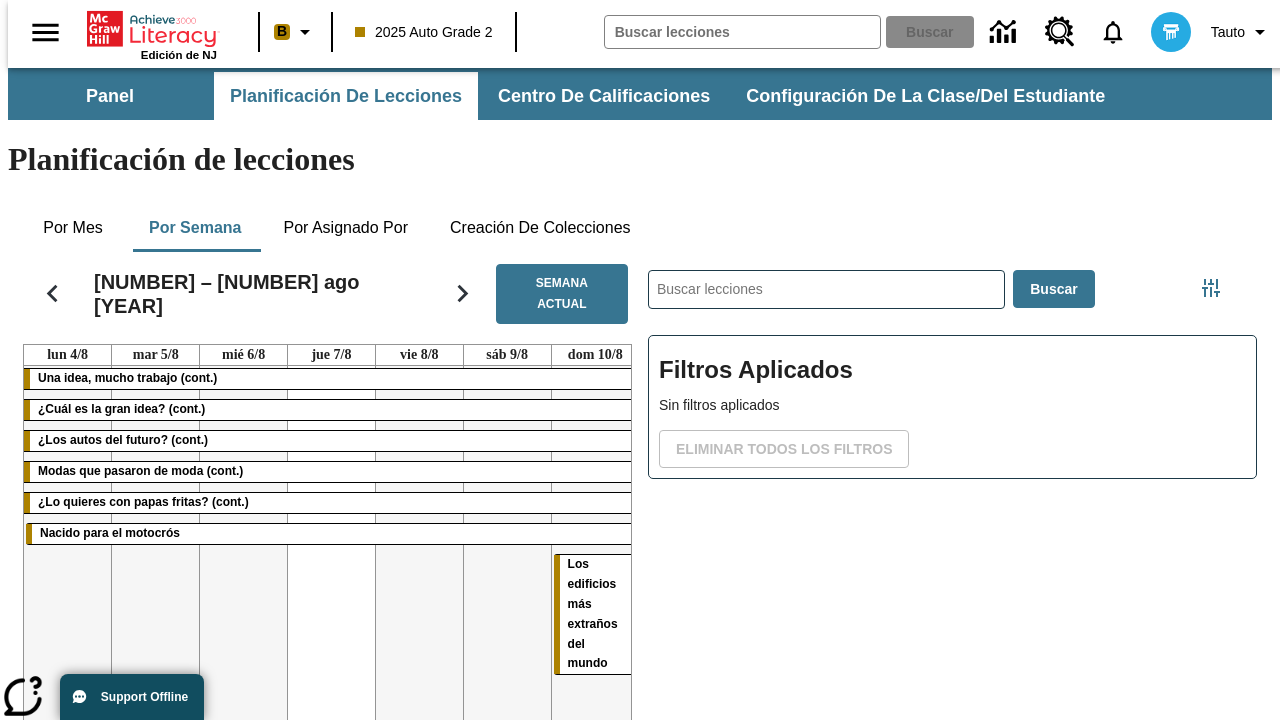 click on "Una idea, mucho trabajo (cont.) ¿Cuál es la gran idea? (cont.) ¿Los autos del futuro?  (cont.) Modas que pasaron de moda (cont.) ¿Lo quieres con papas fritas? (cont.) Nacido para el motocrós Los edificios más extraños del mundo" at bounding box center [331, 581] 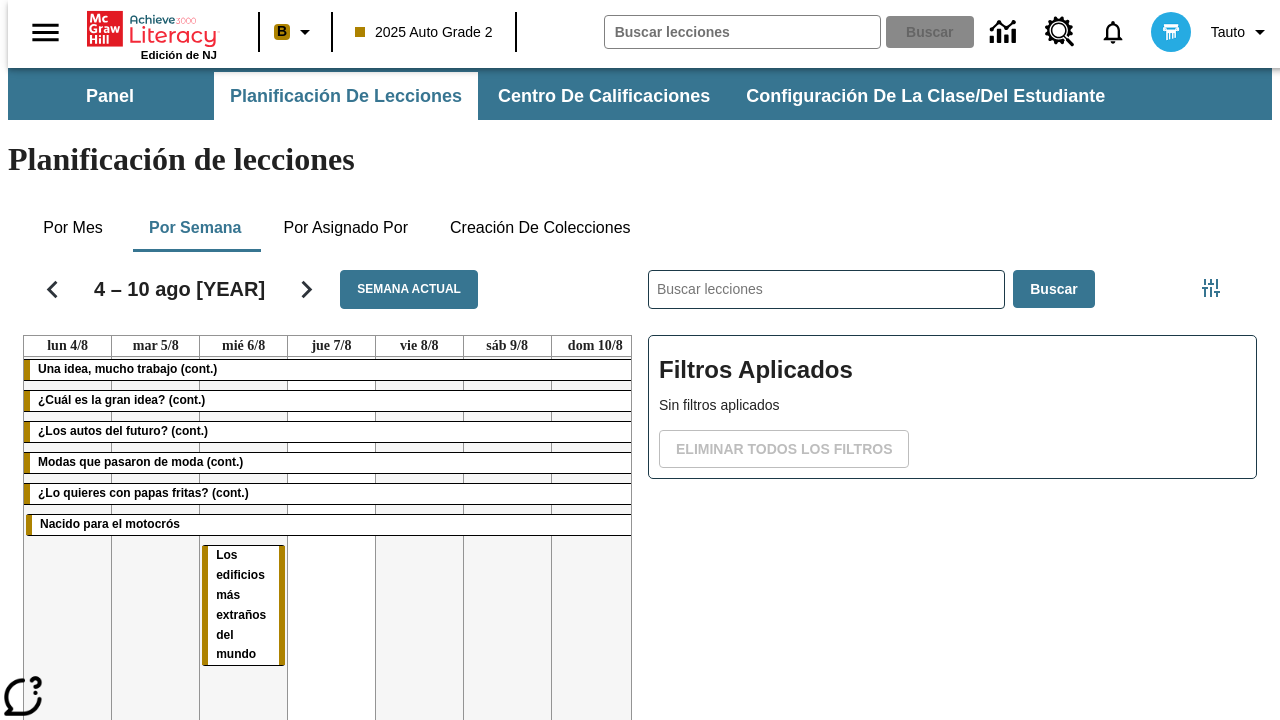 scroll, scrollTop: 0, scrollLeft: 0, axis: both 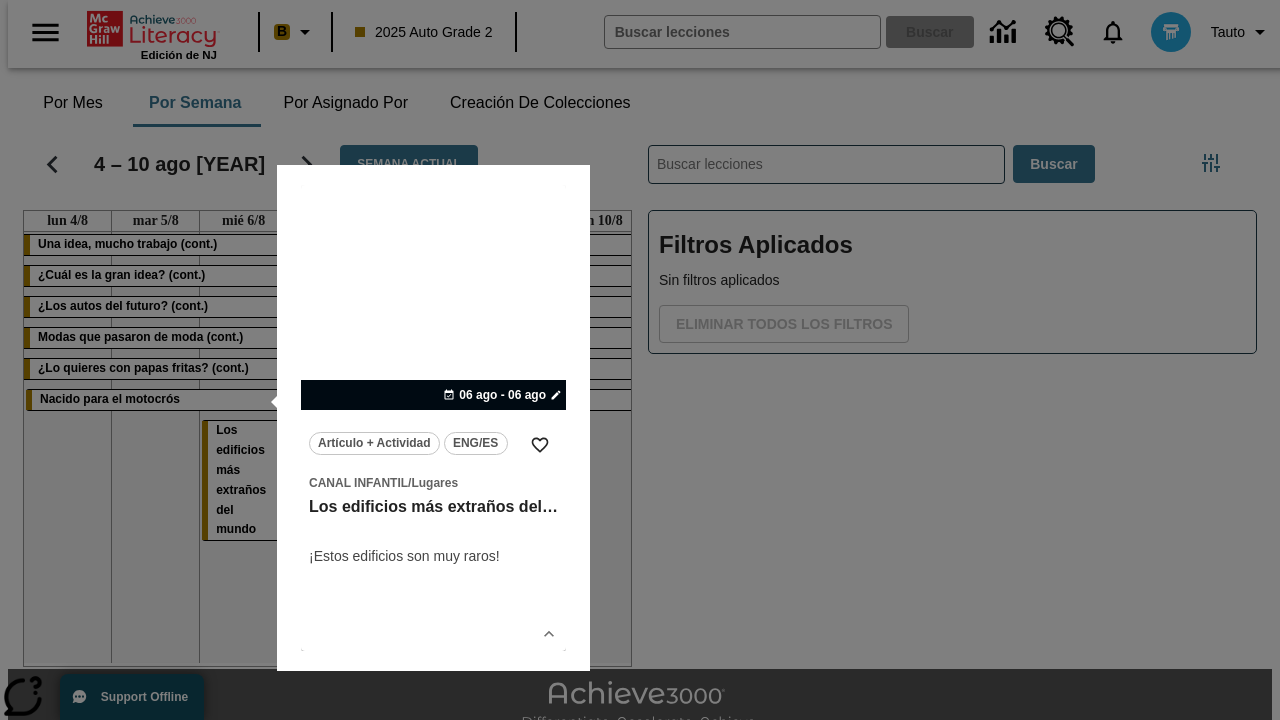 type 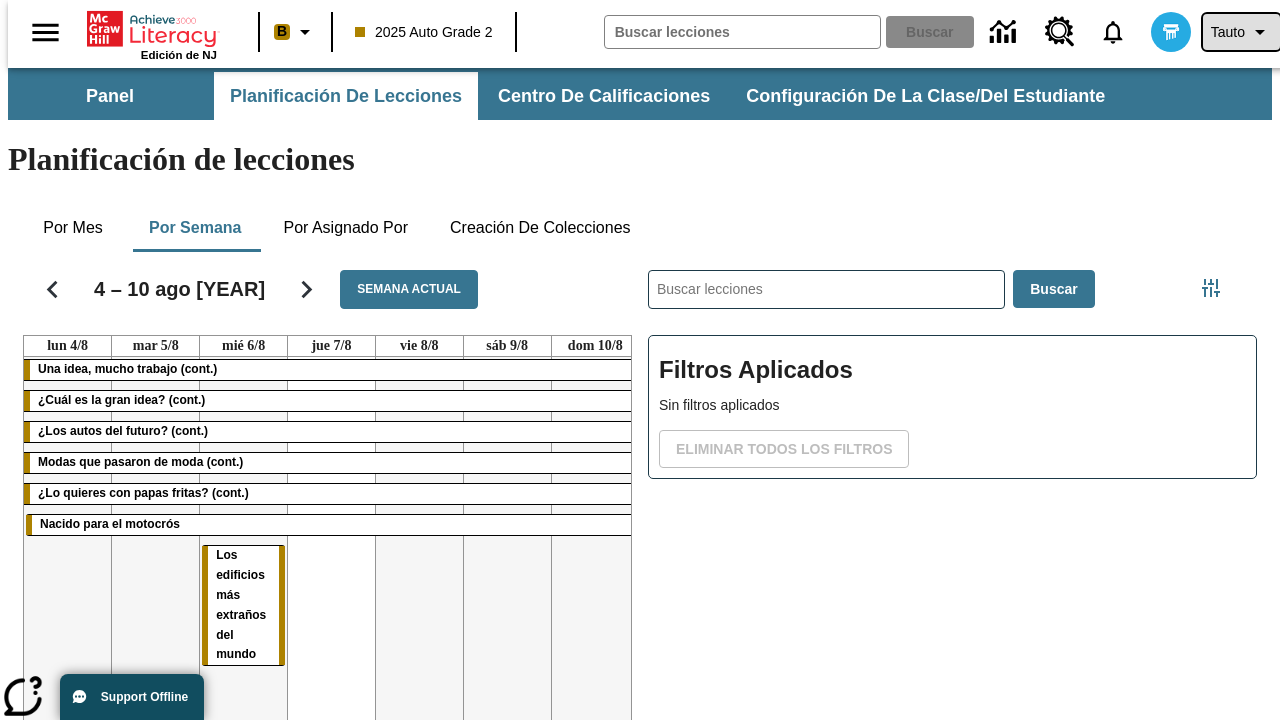 click on "Tauto" at bounding box center (1228, 32) 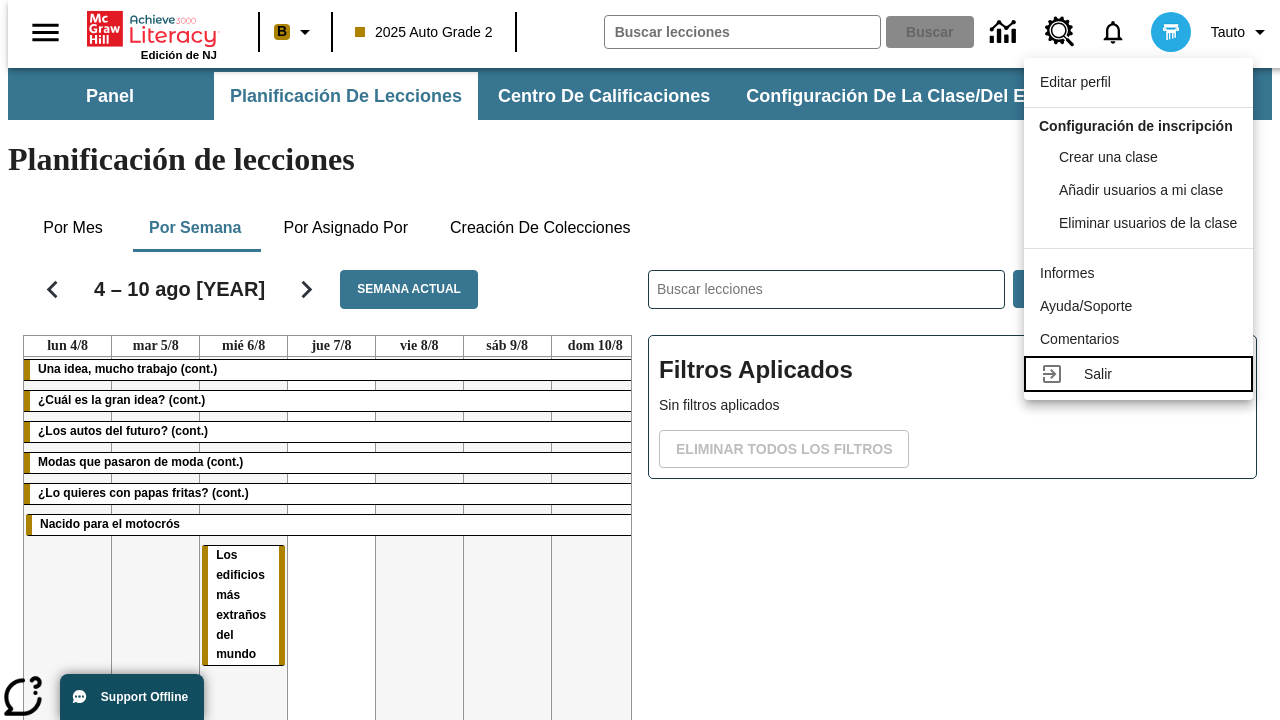 click on "Salir" at bounding box center [1160, 374] 